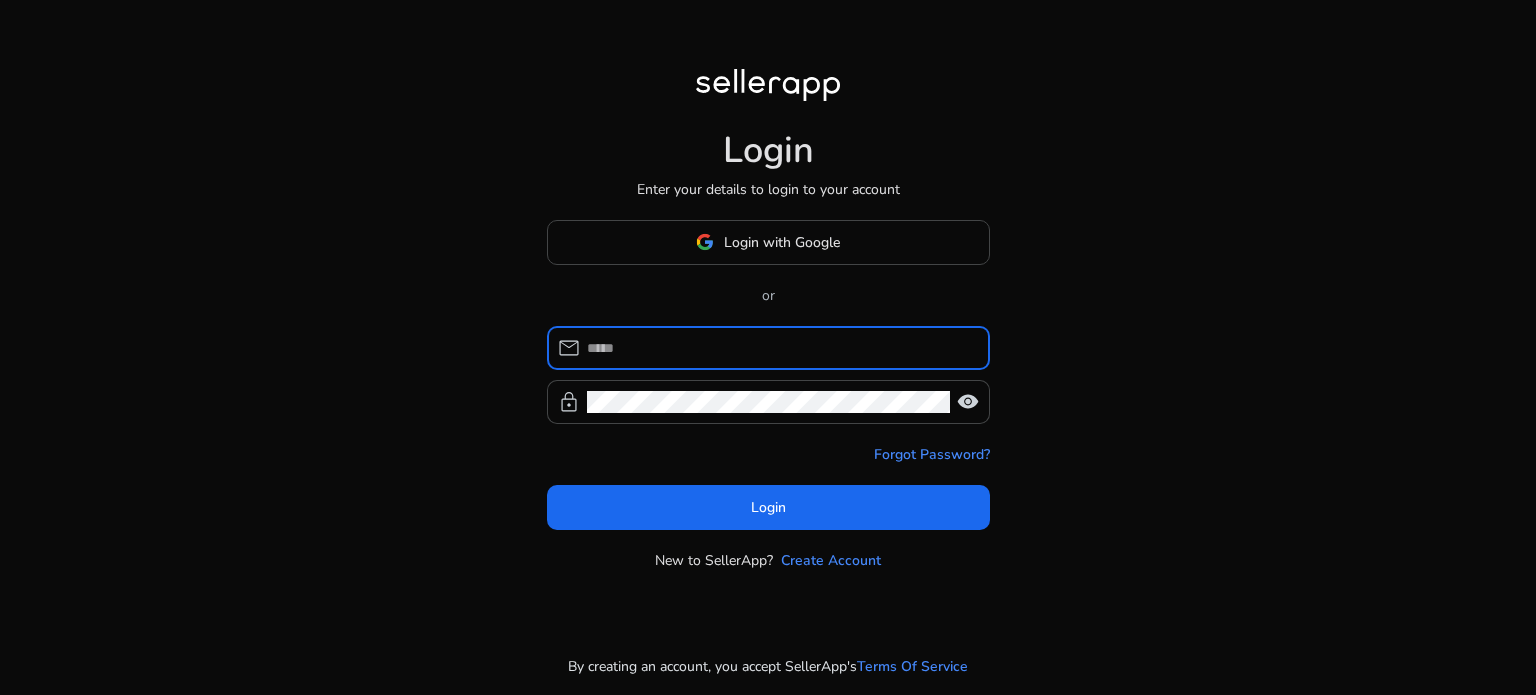 scroll, scrollTop: 0, scrollLeft: 0, axis: both 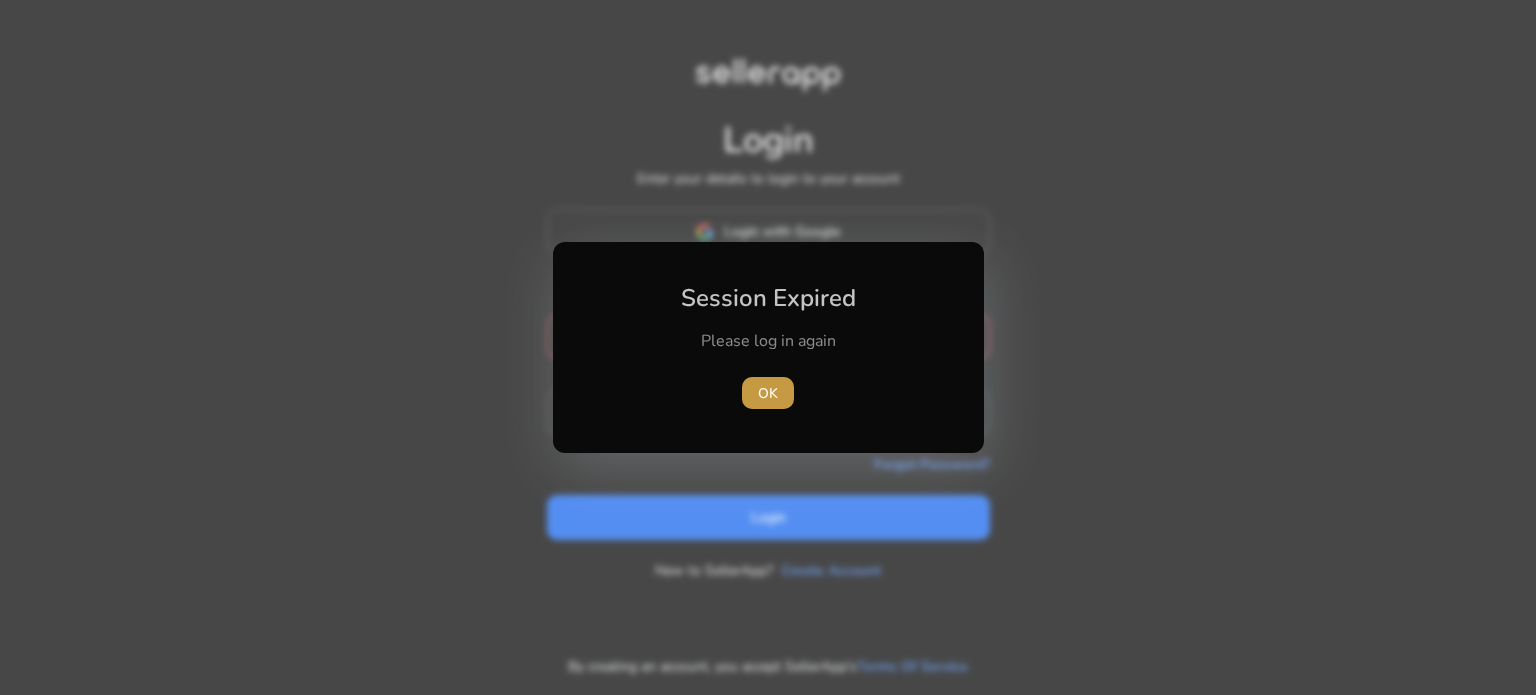 type 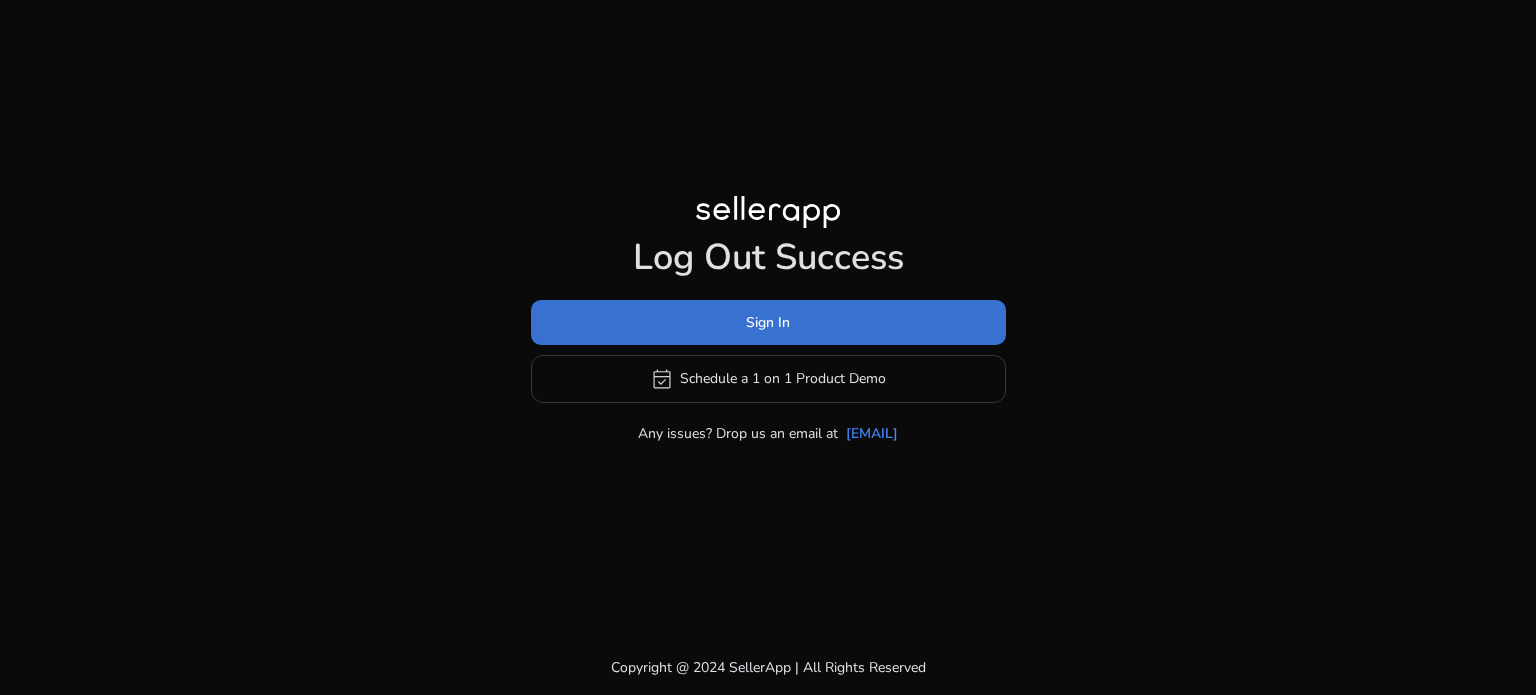 click 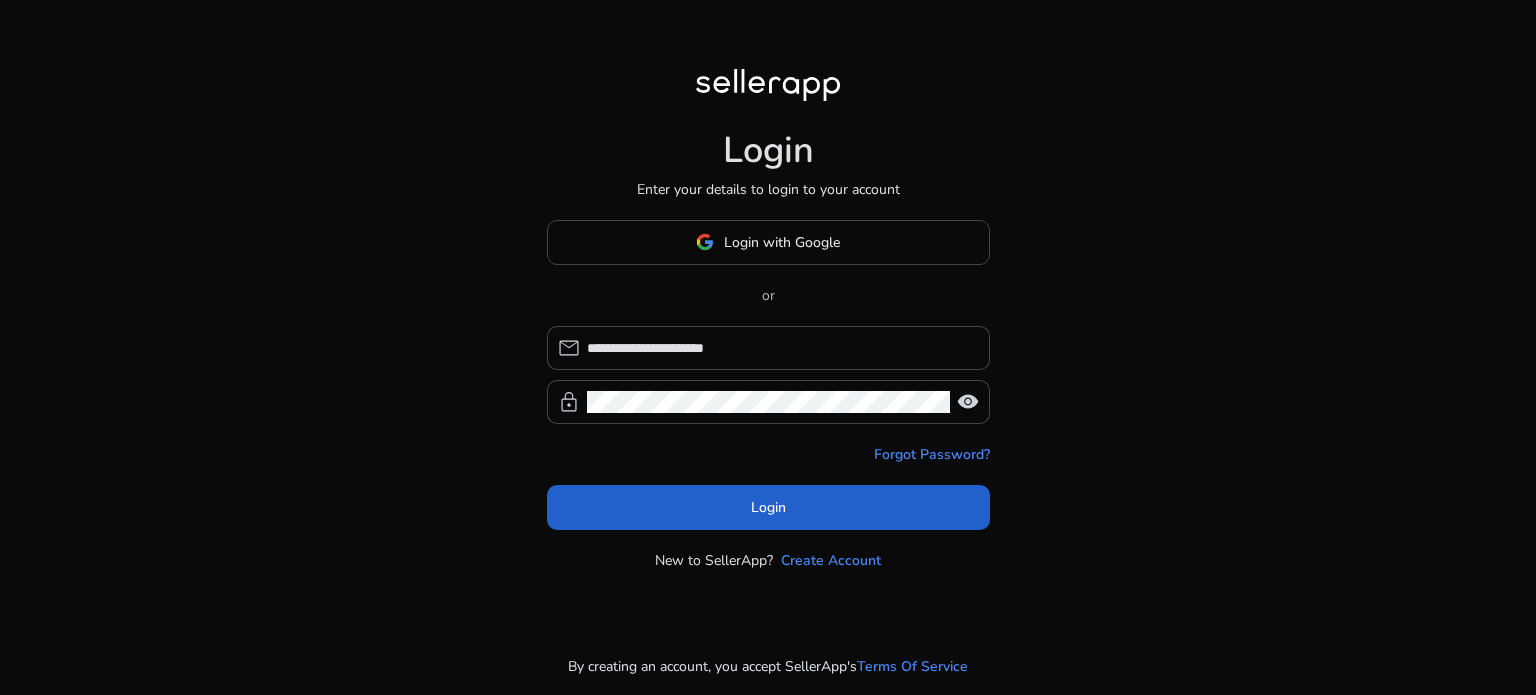 click on "Login" at bounding box center [768, 507] 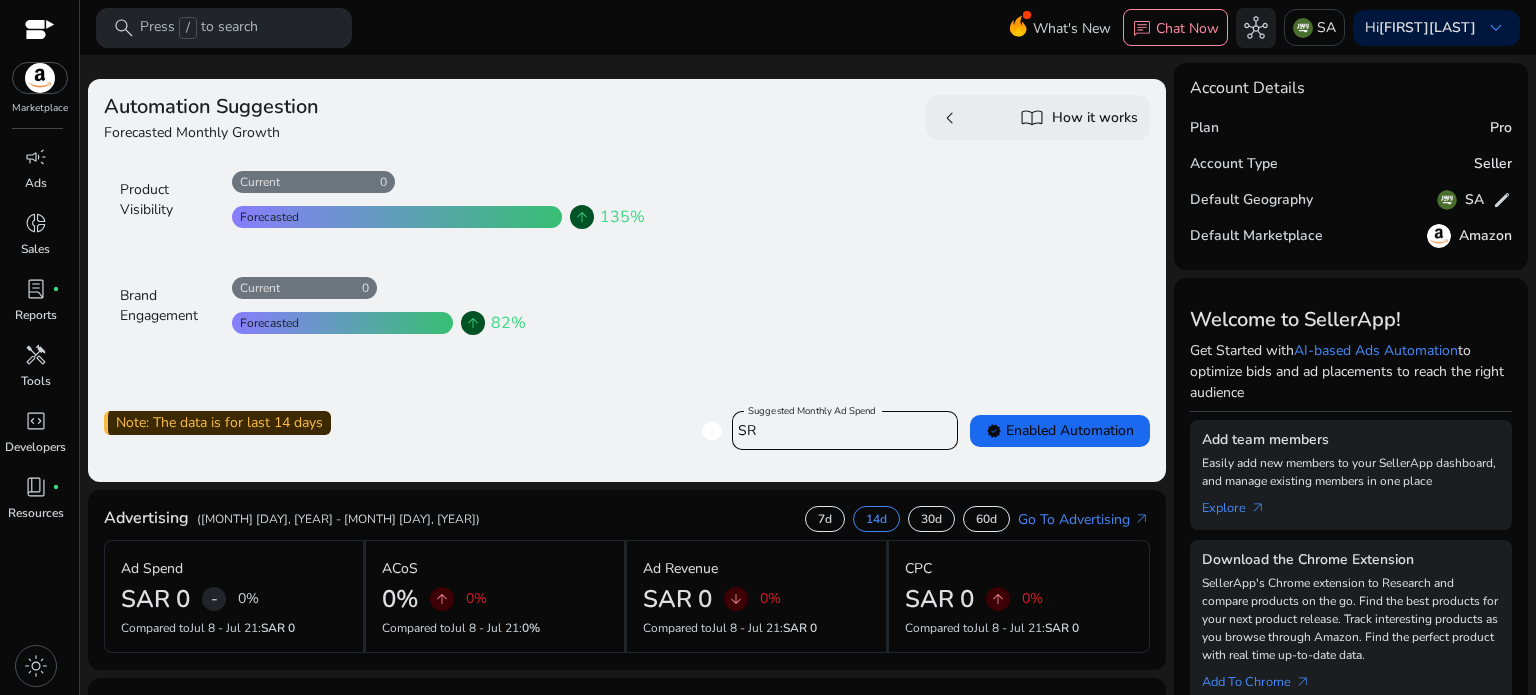 scroll, scrollTop: 0, scrollLeft: 0, axis: both 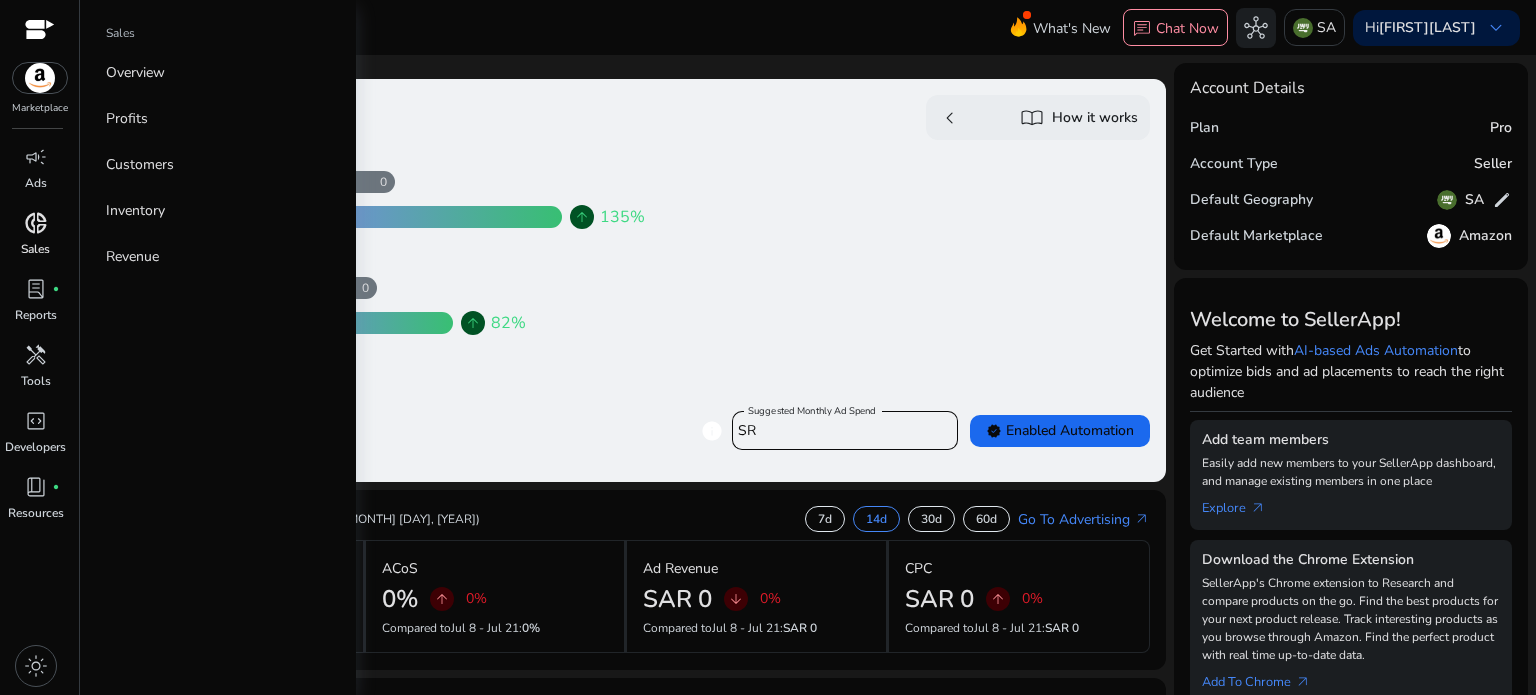click on "donut_small   Sales" at bounding box center (35, 240) 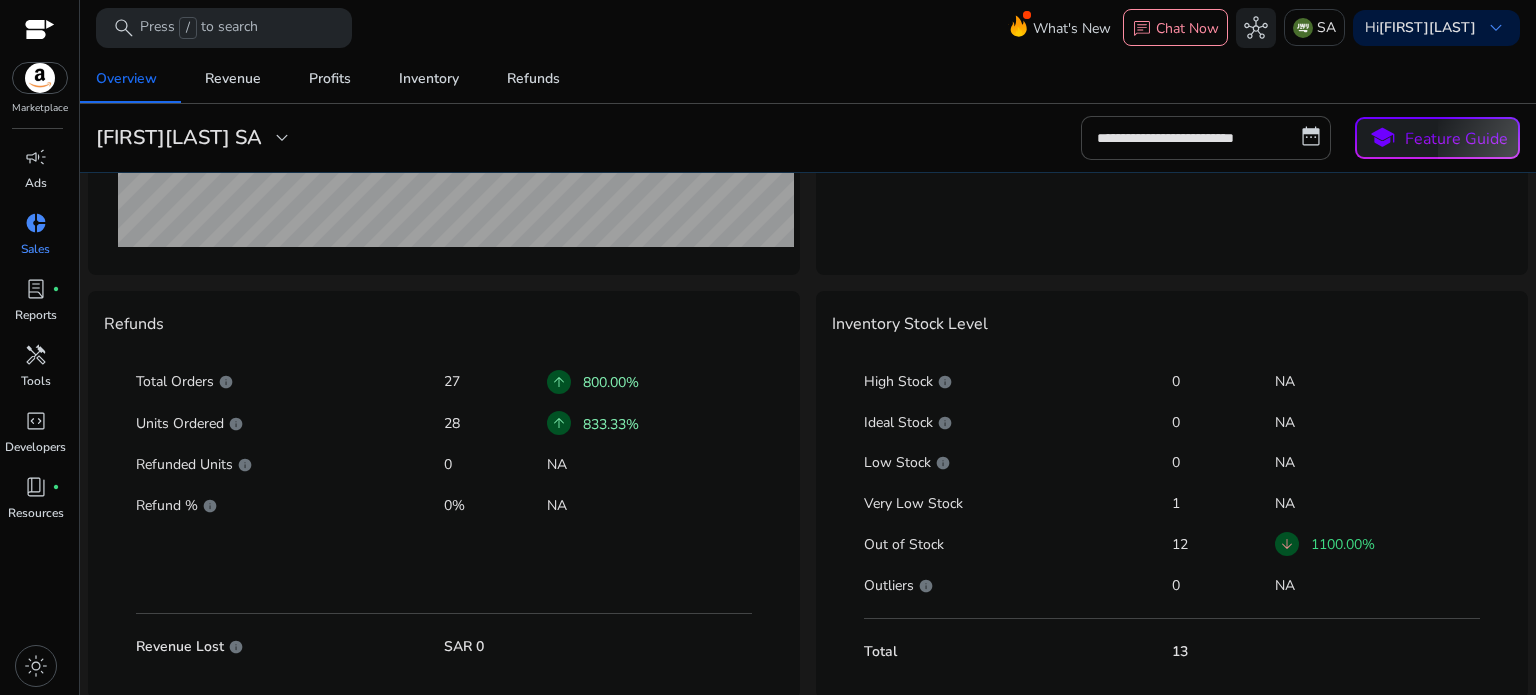 scroll, scrollTop: 996, scrollLeft: 0, axis: vertical 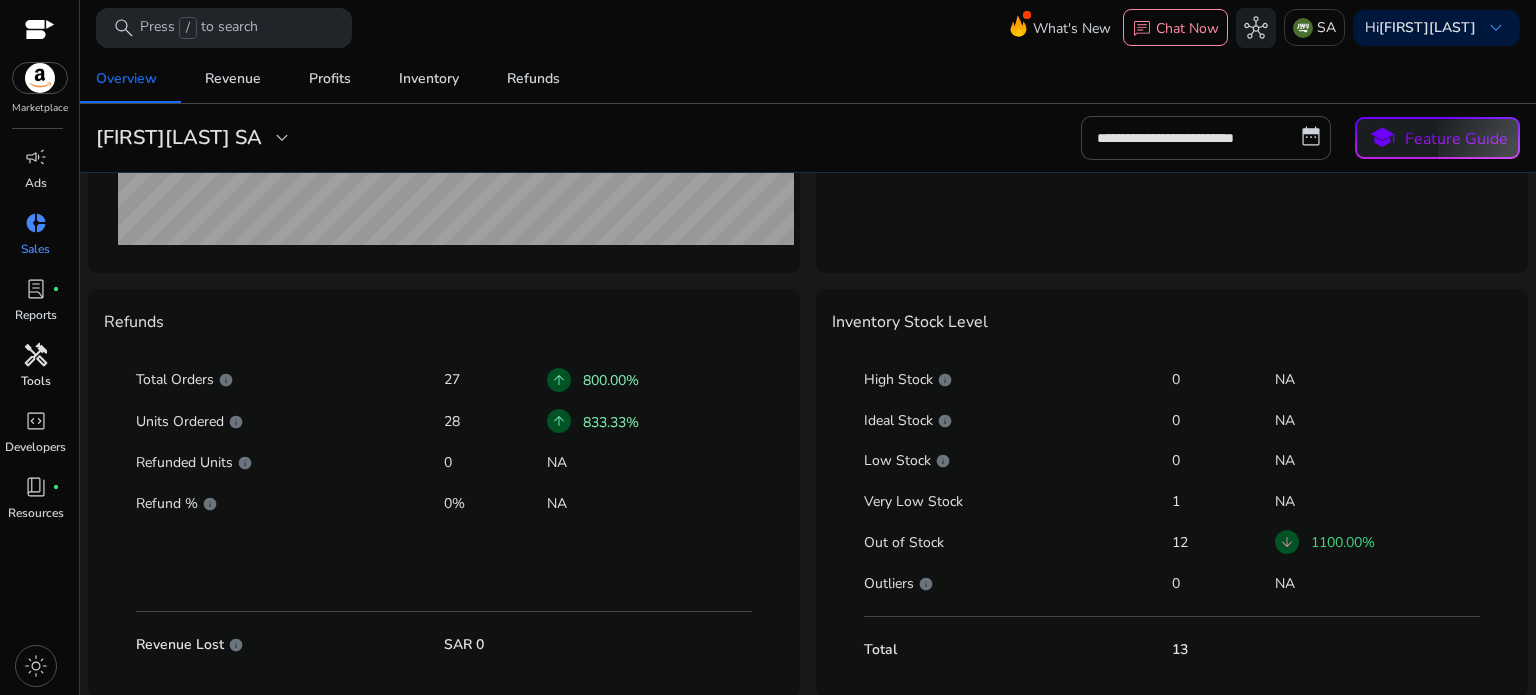 click on "handyman" at bounding box center [36, 355] 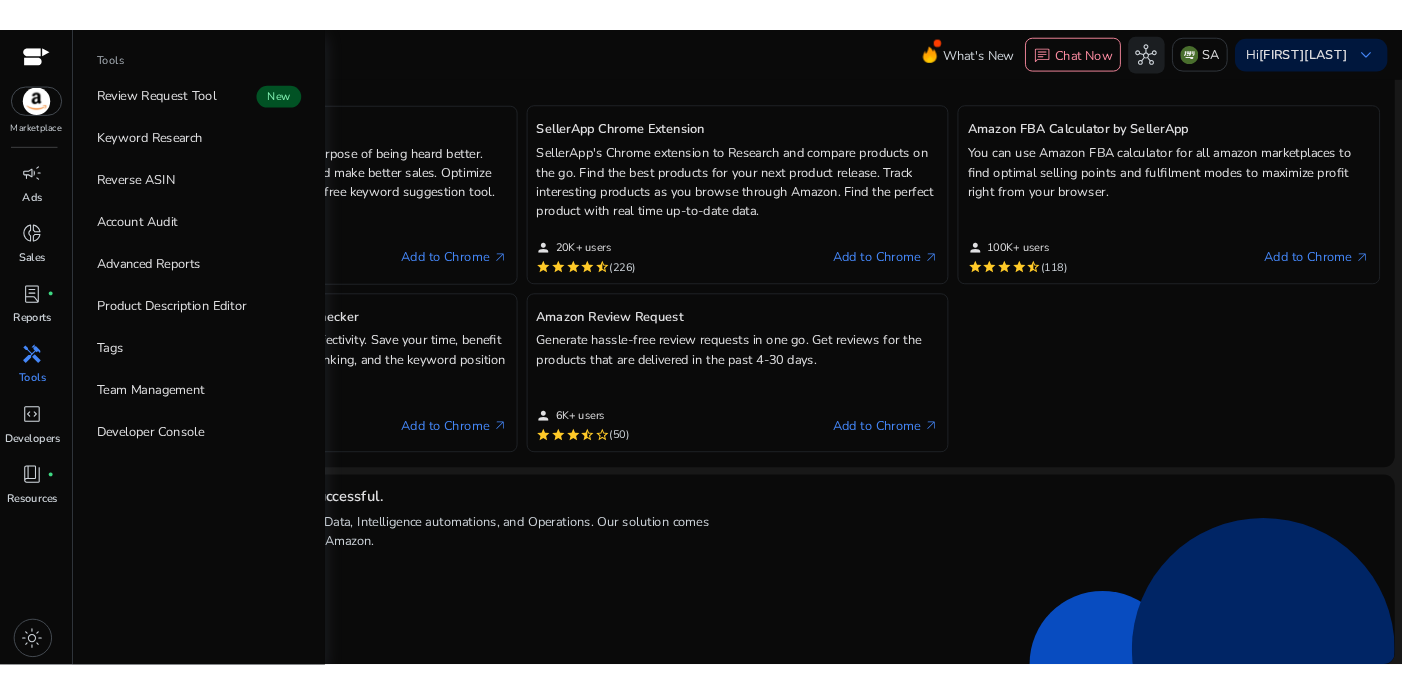 scroll, scrollTop: 0, scrollLeft: 0, axis: both 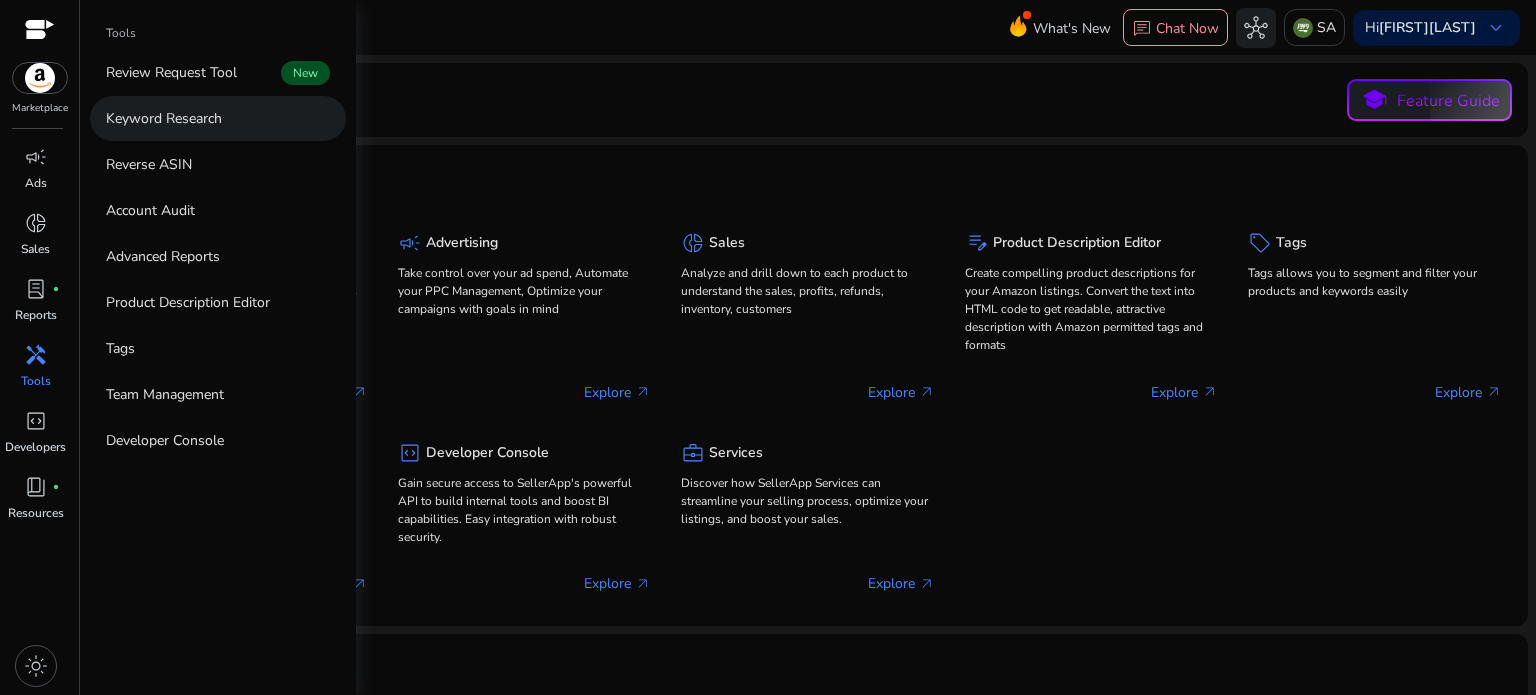 click on "Keyword Research" at bounding box center [164, 118] 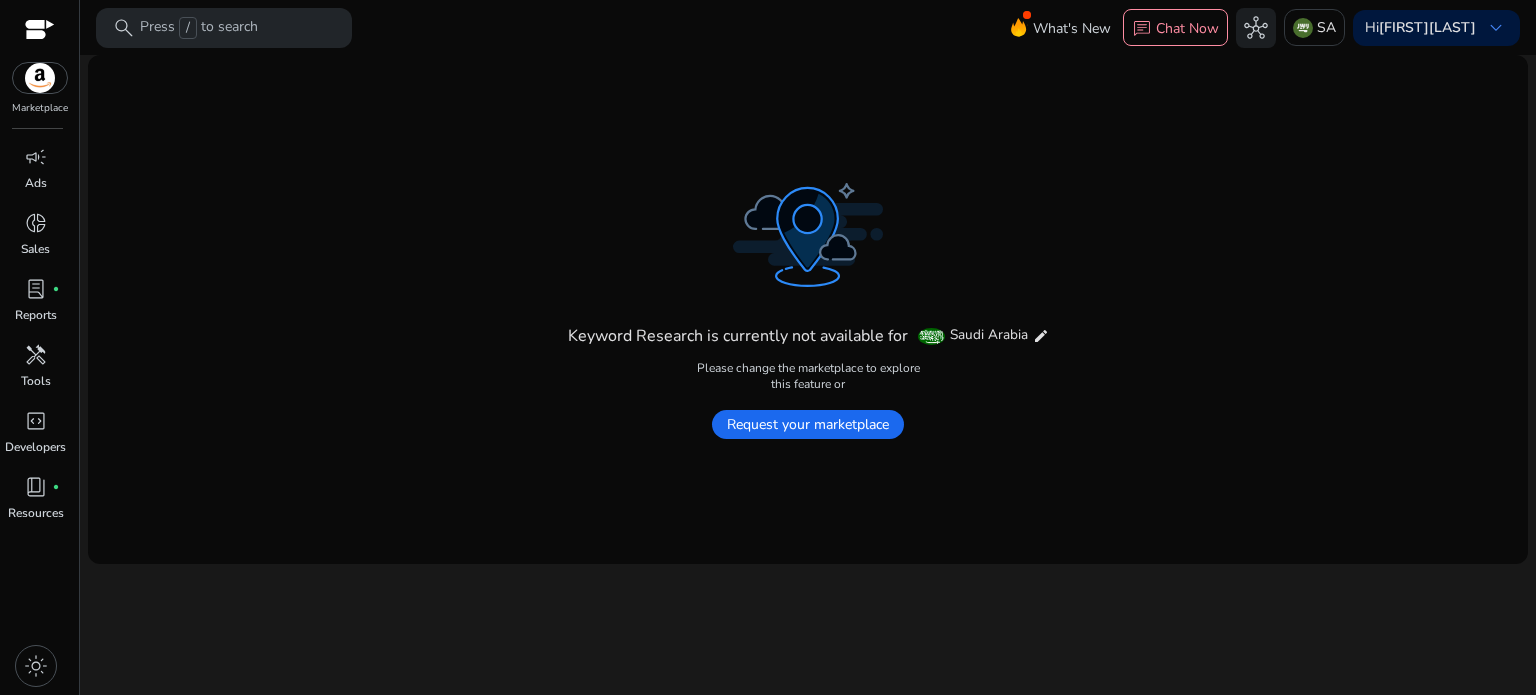 click on "Request your marketplace" 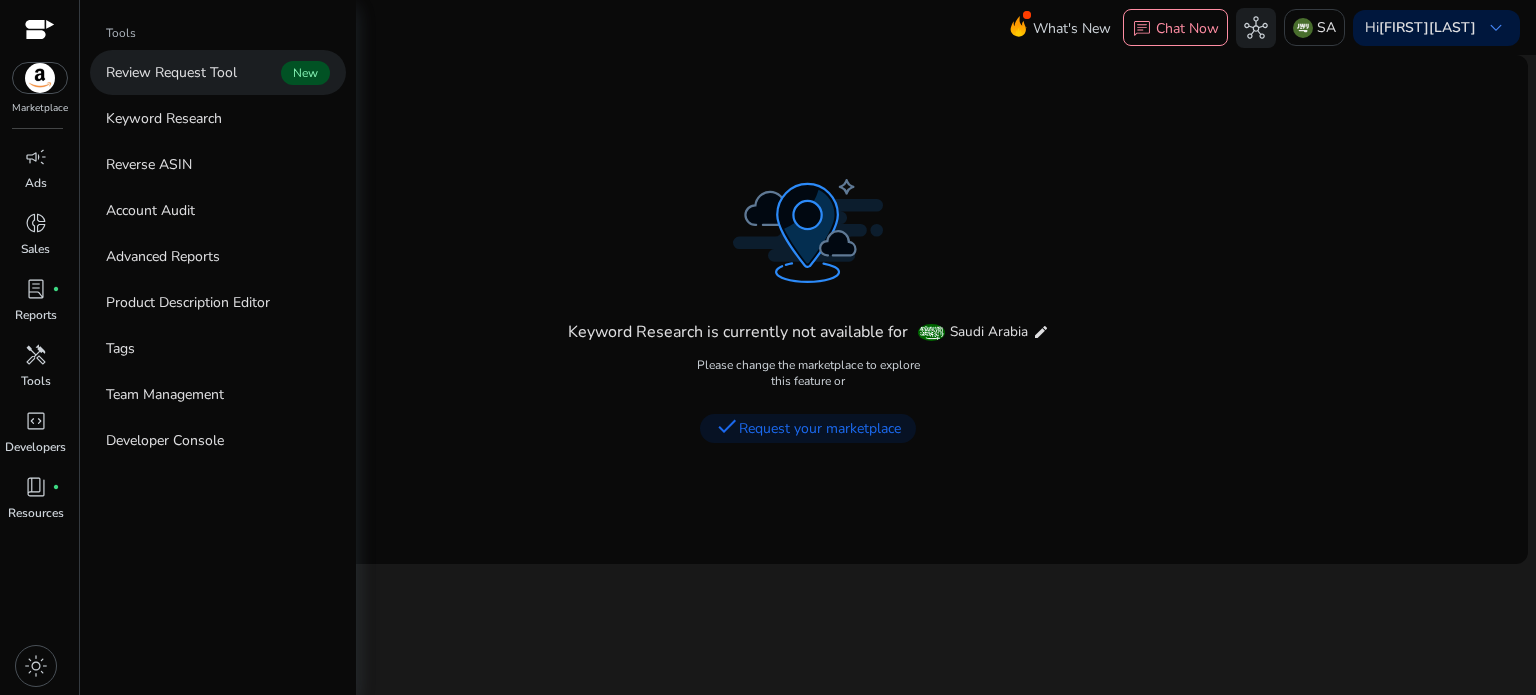 click on "Review Request Tool" at bounding box center [171, 72] 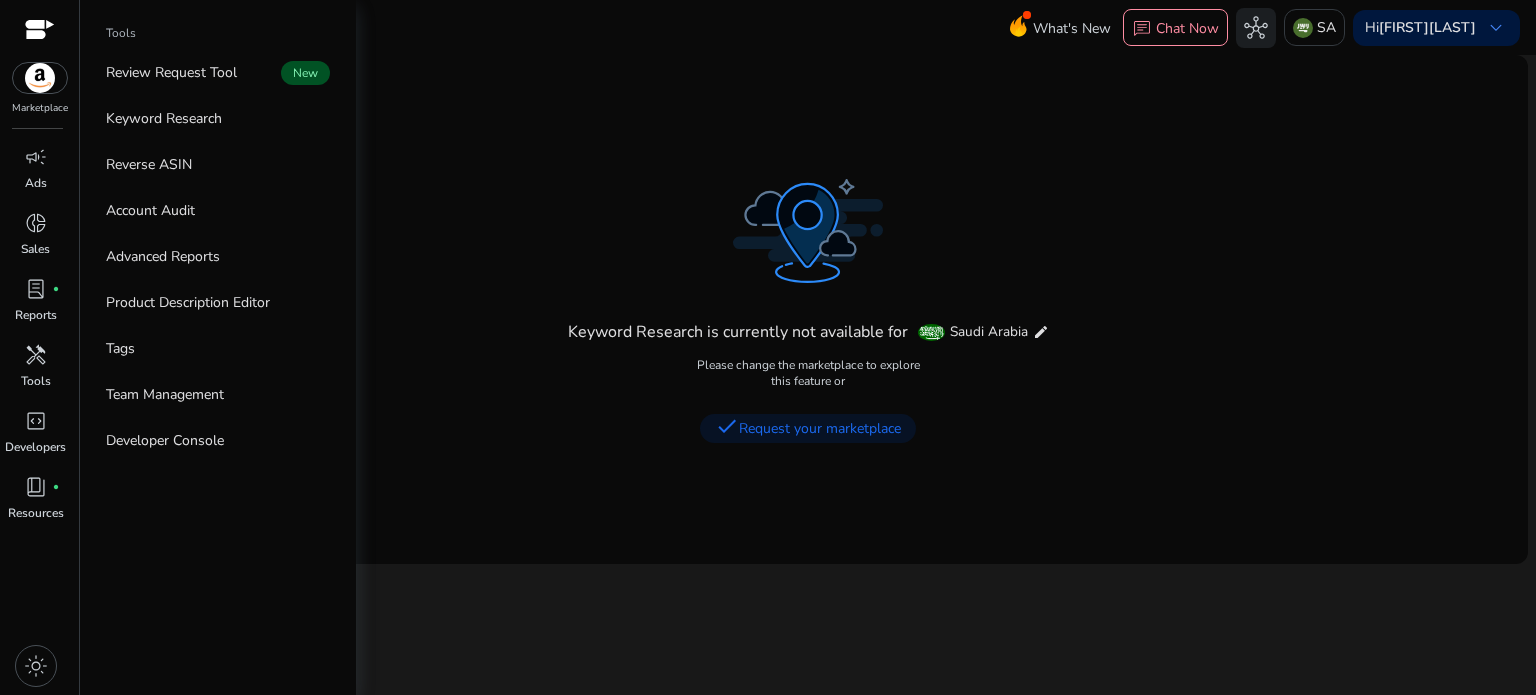 click on "handyman" at bounding box center (36, 355) 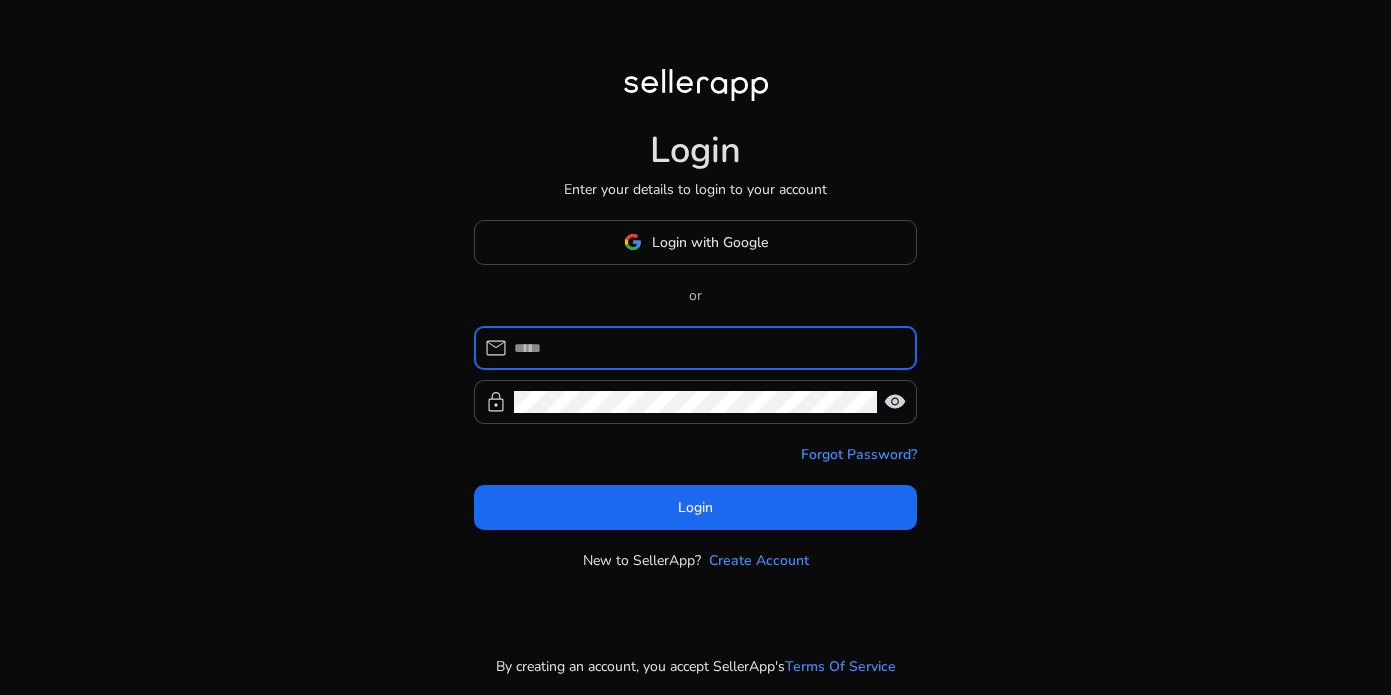 scroll, scrollTop: 0, scrollLeft: 0, axis: both 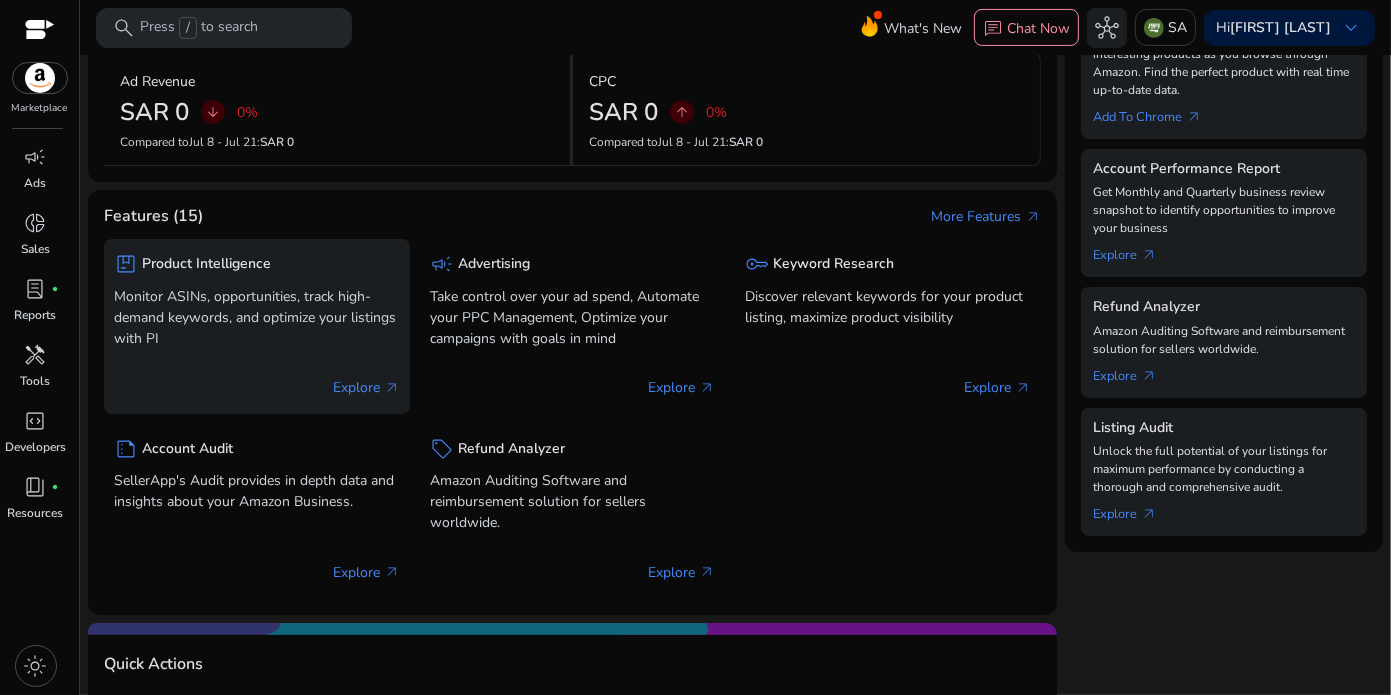 click on "Explore   arrow_outward" 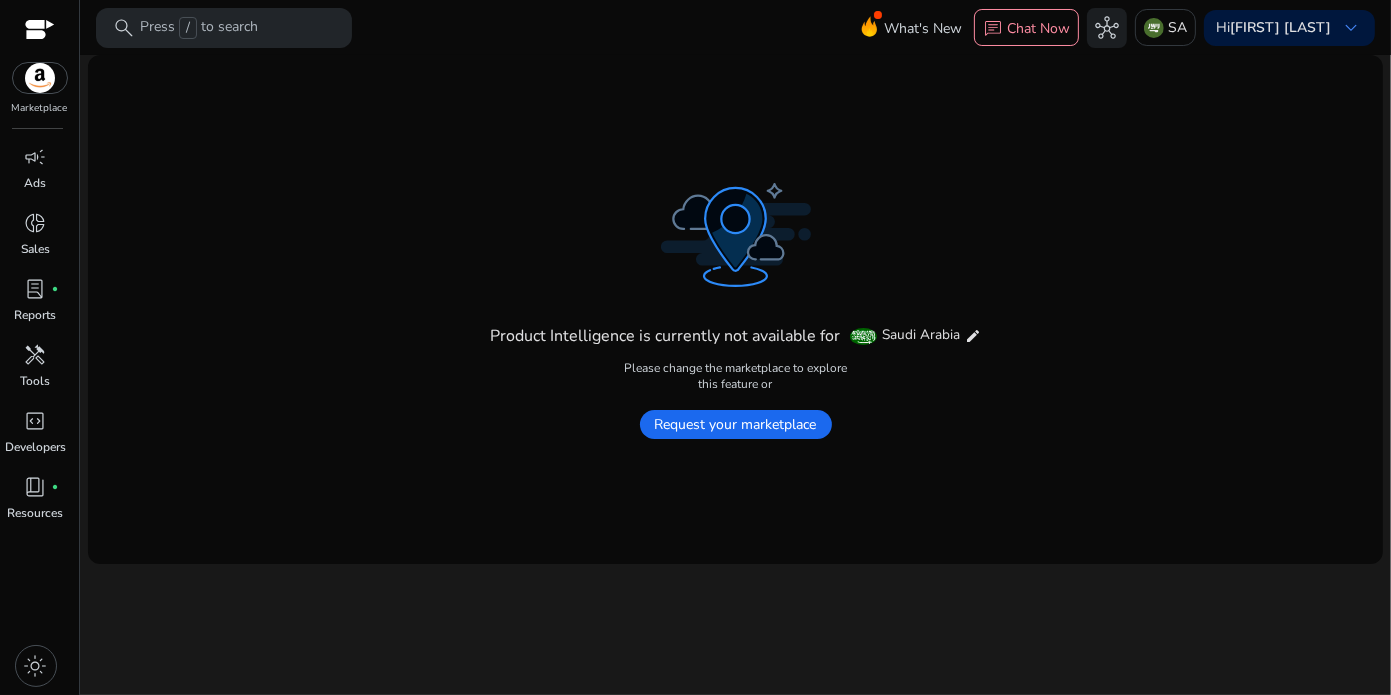 scroll, scrollTop: 0, scrollLeft: 0, axis: both 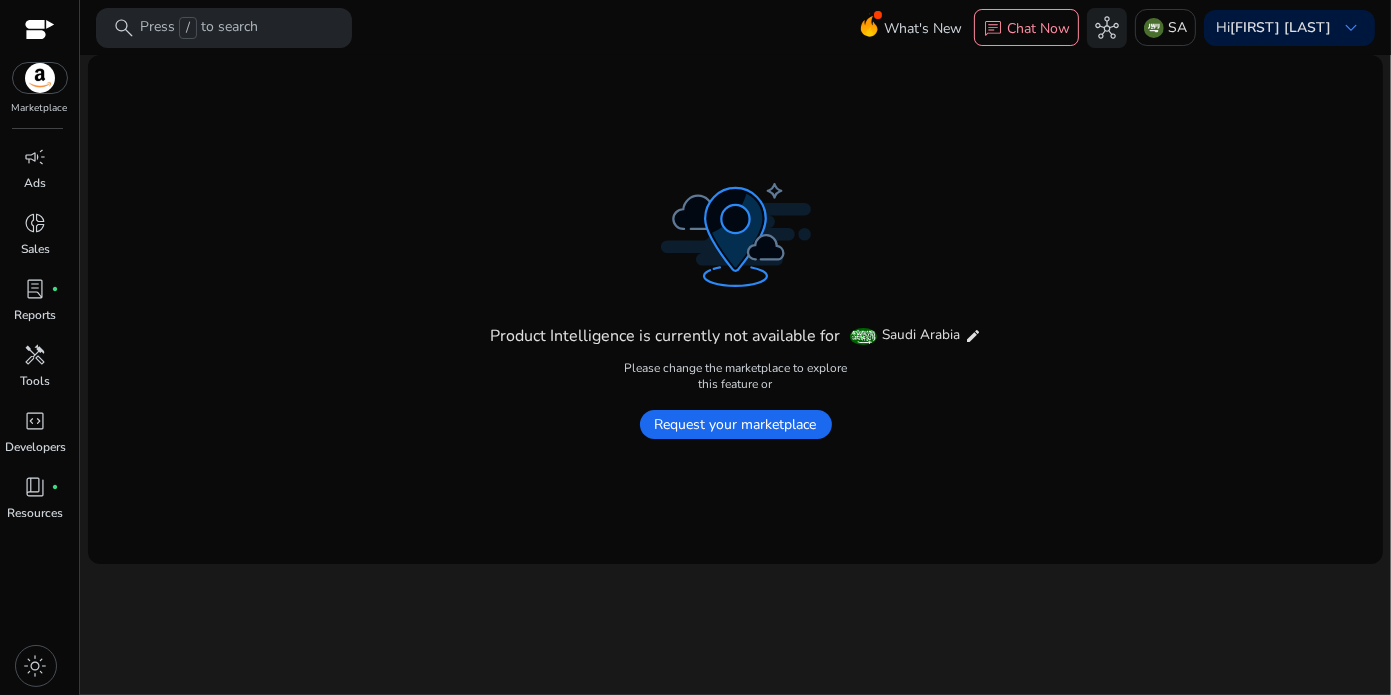 click on "Request your marketplace" 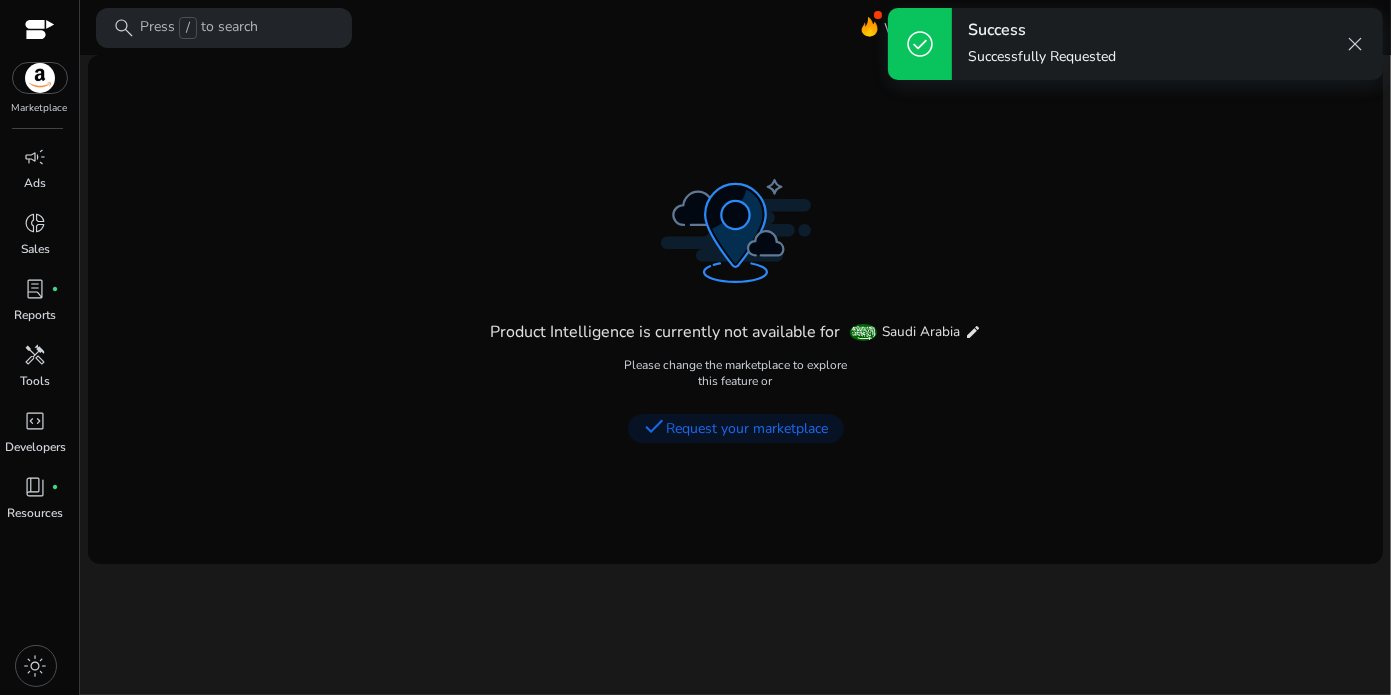 click on "close" at bounding box center [1355, 44] 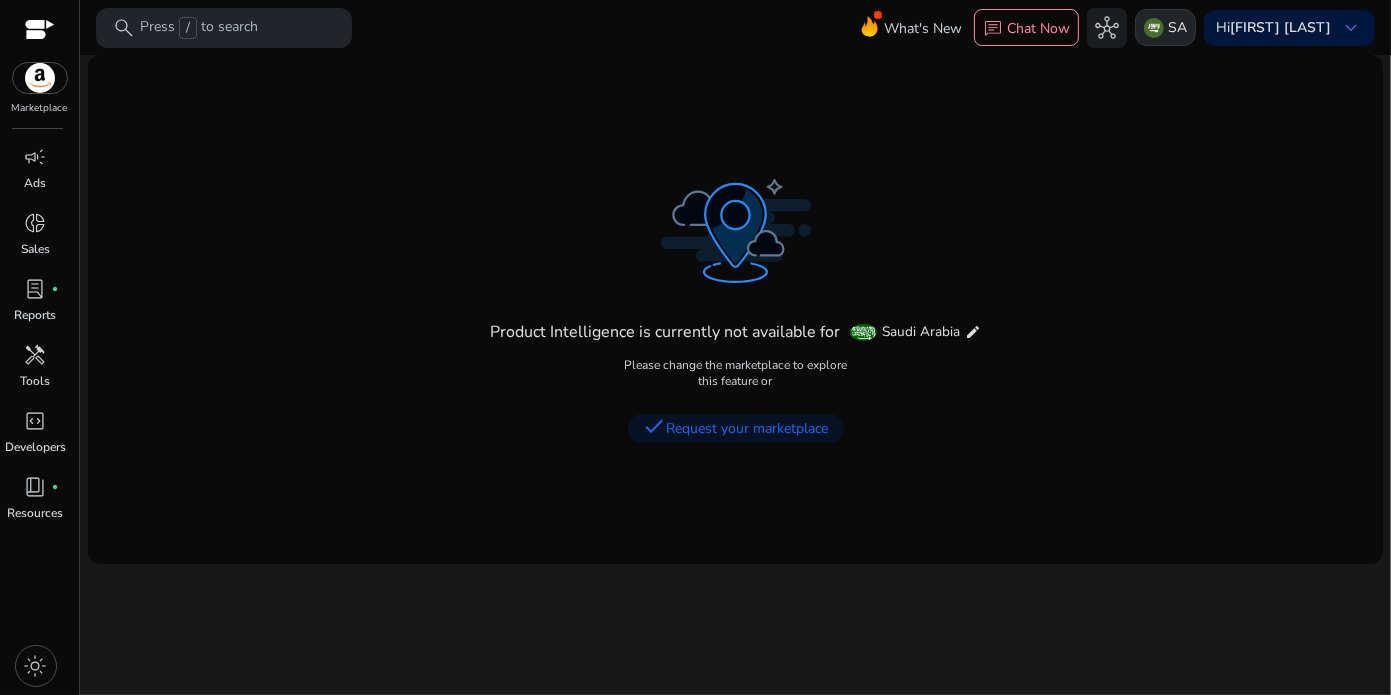 click at bounding box center (1154, 28) 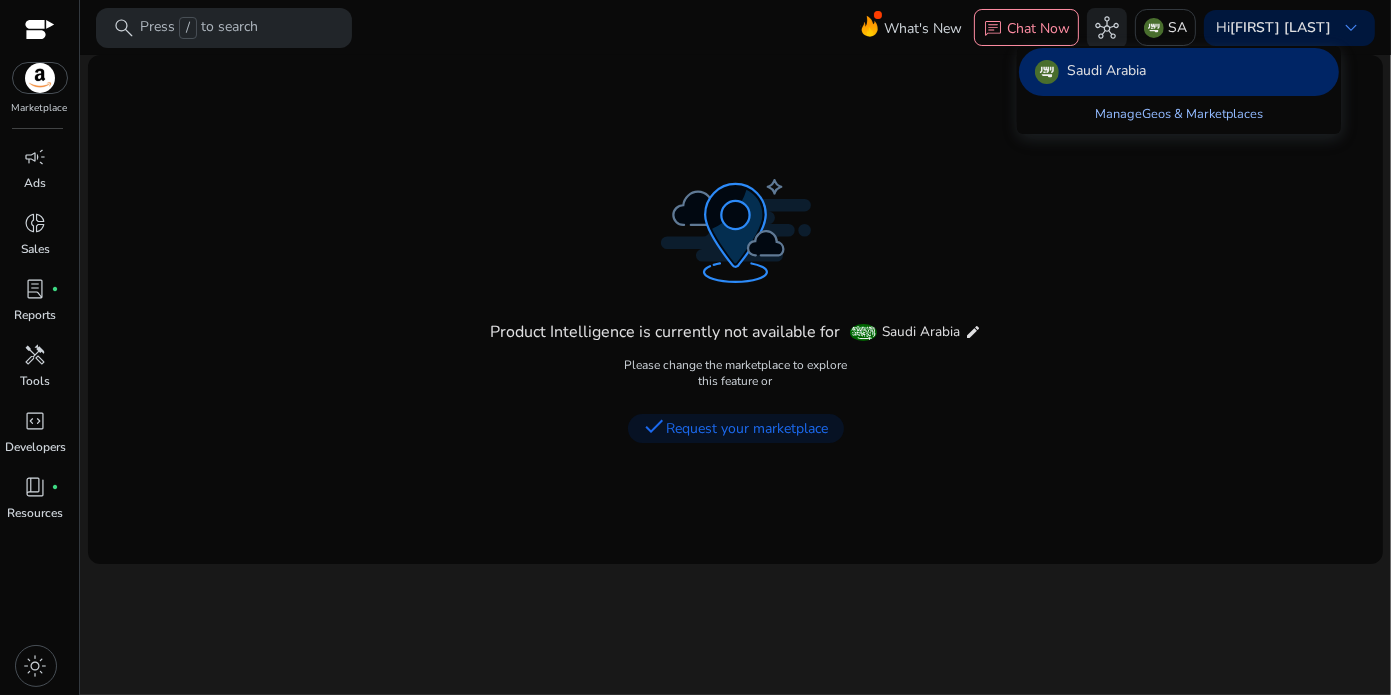 click on "Manage   Geos & Marketplaces" at bounding box center [1179, 114] 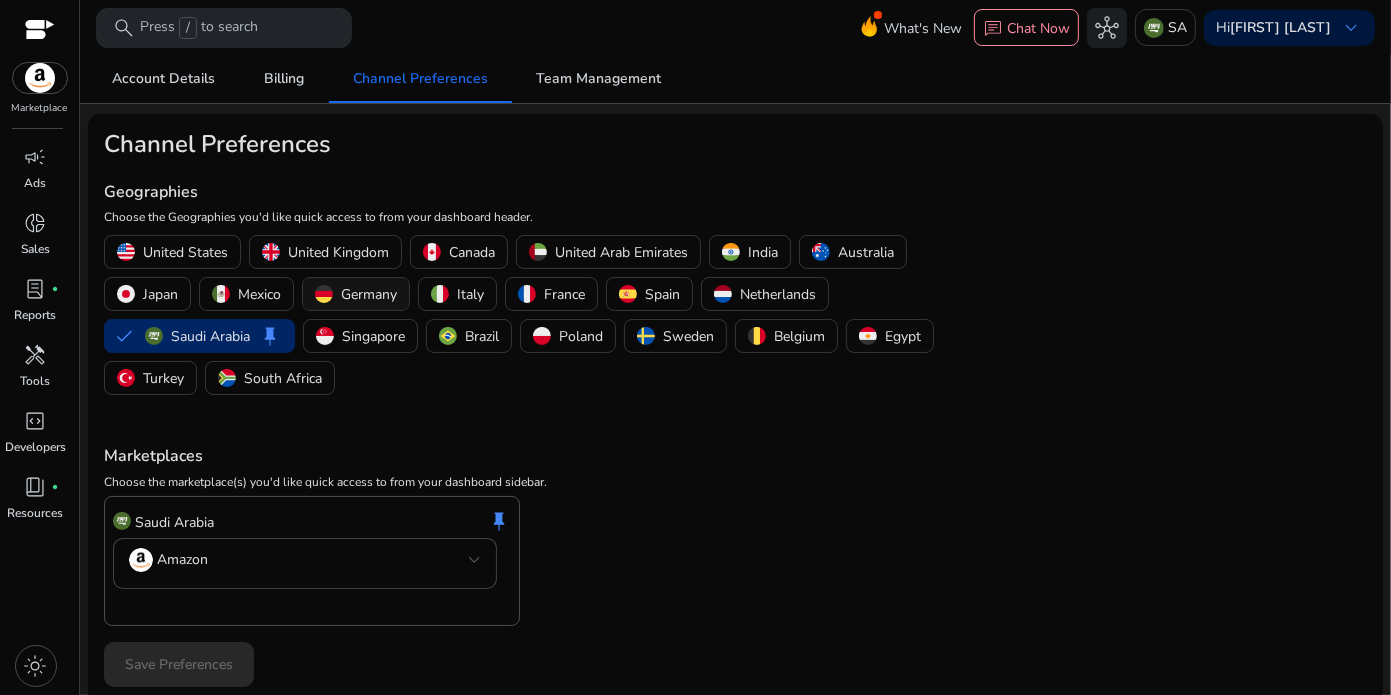 scroll, scrollTop: 0, scrollLeft: 0, axis: both 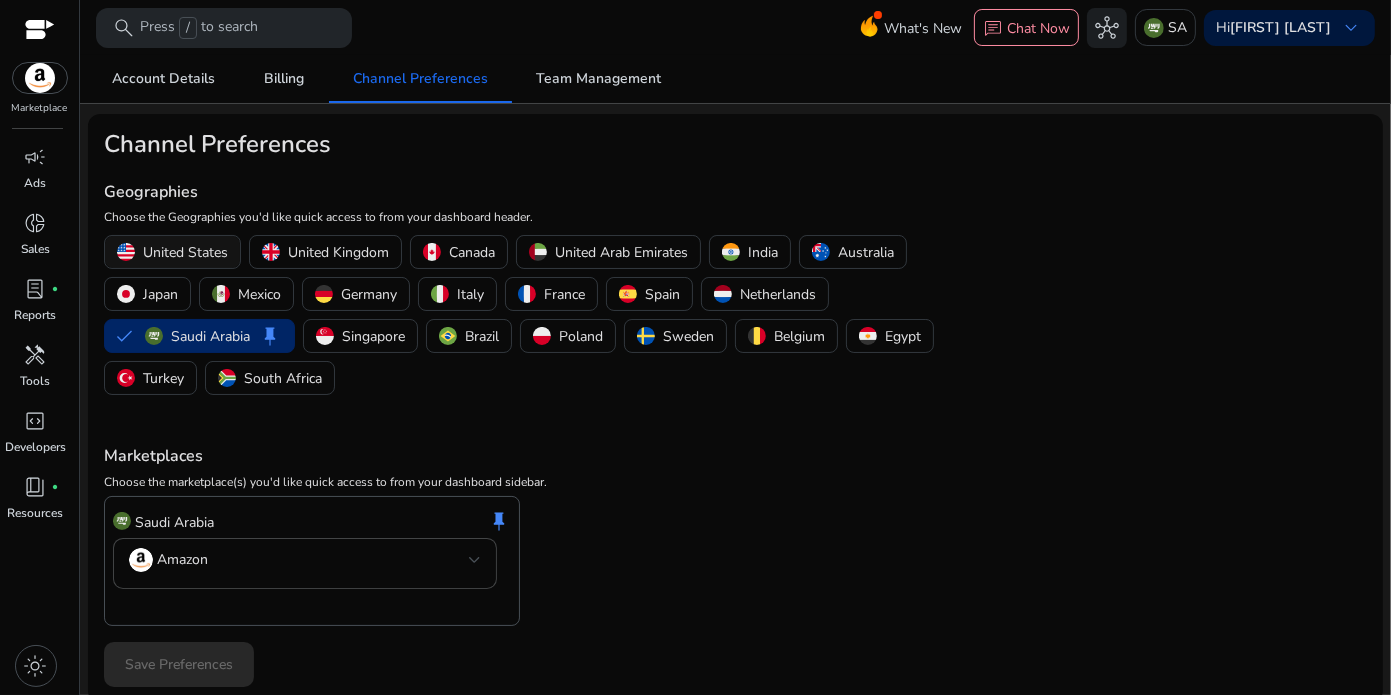 click on "United States" at bounding box center [185, 252] 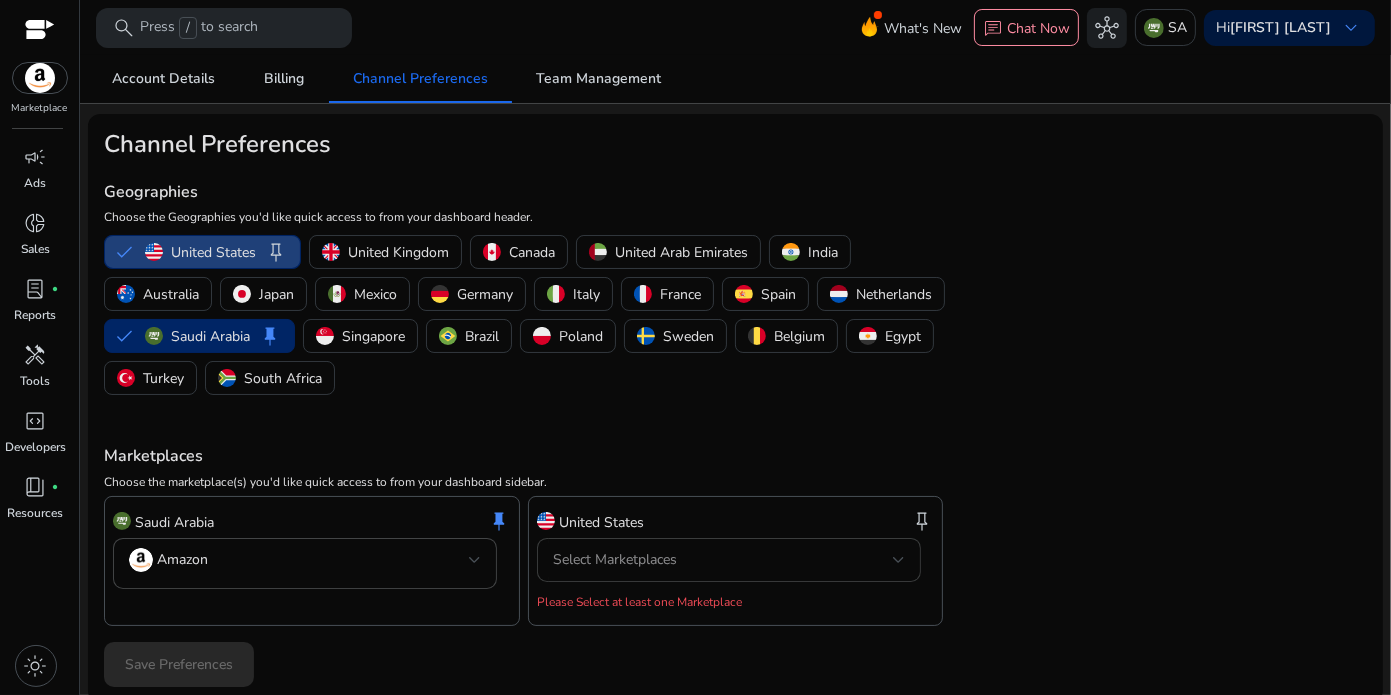 click on "Select Marketplaces" at bounding box center [723, 560] 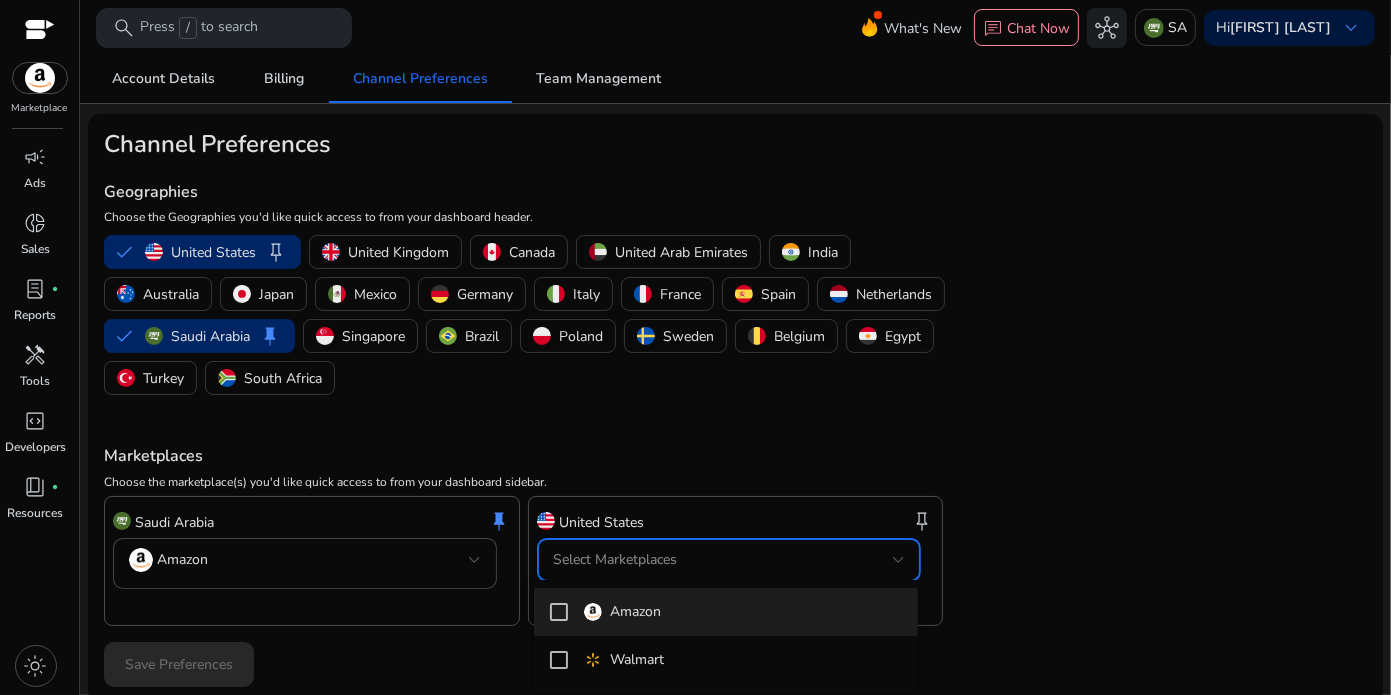 click at bounding box center (559, 612) 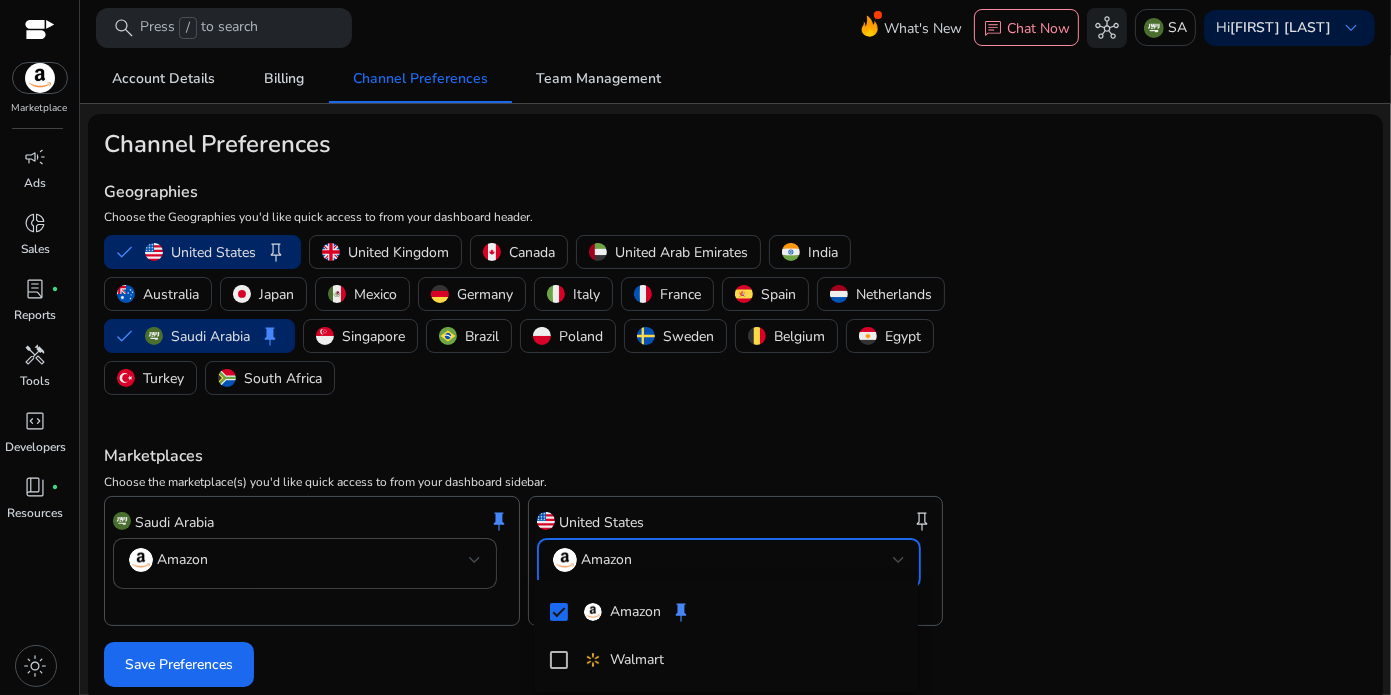 click at bounding box center (695, 347) 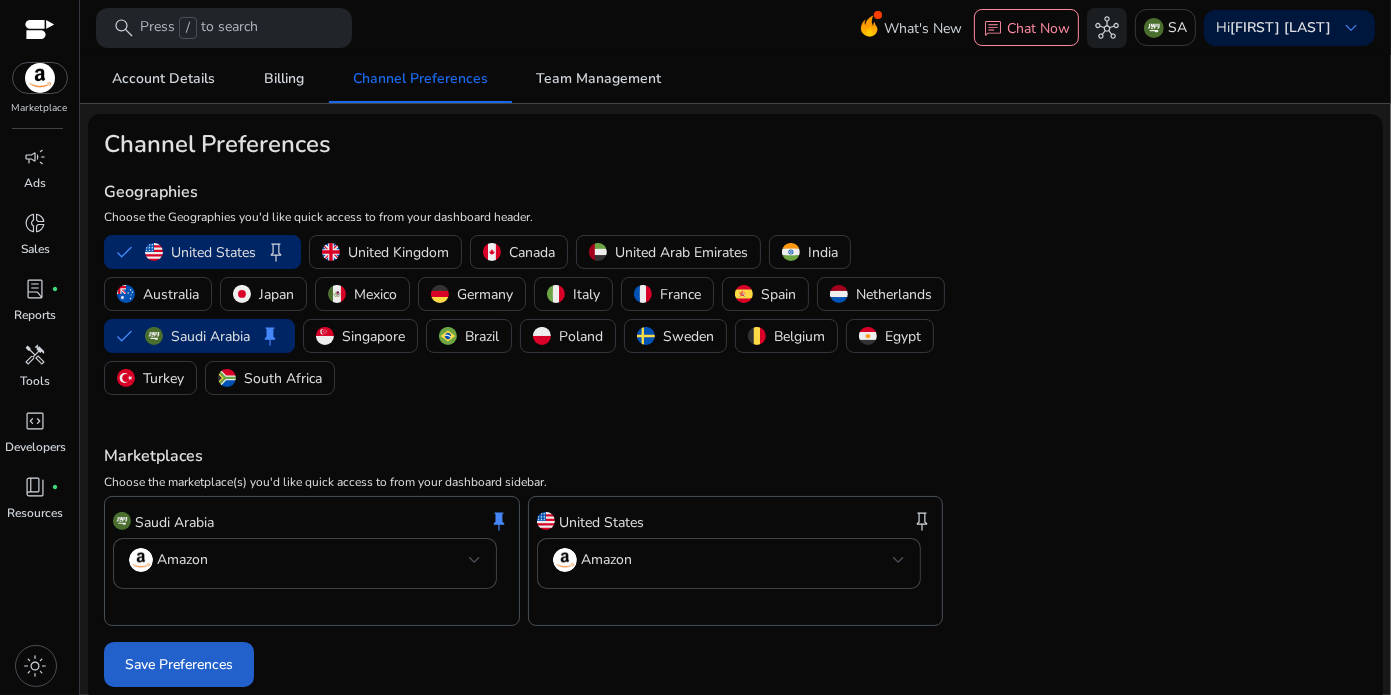 click on "Save Preferences" 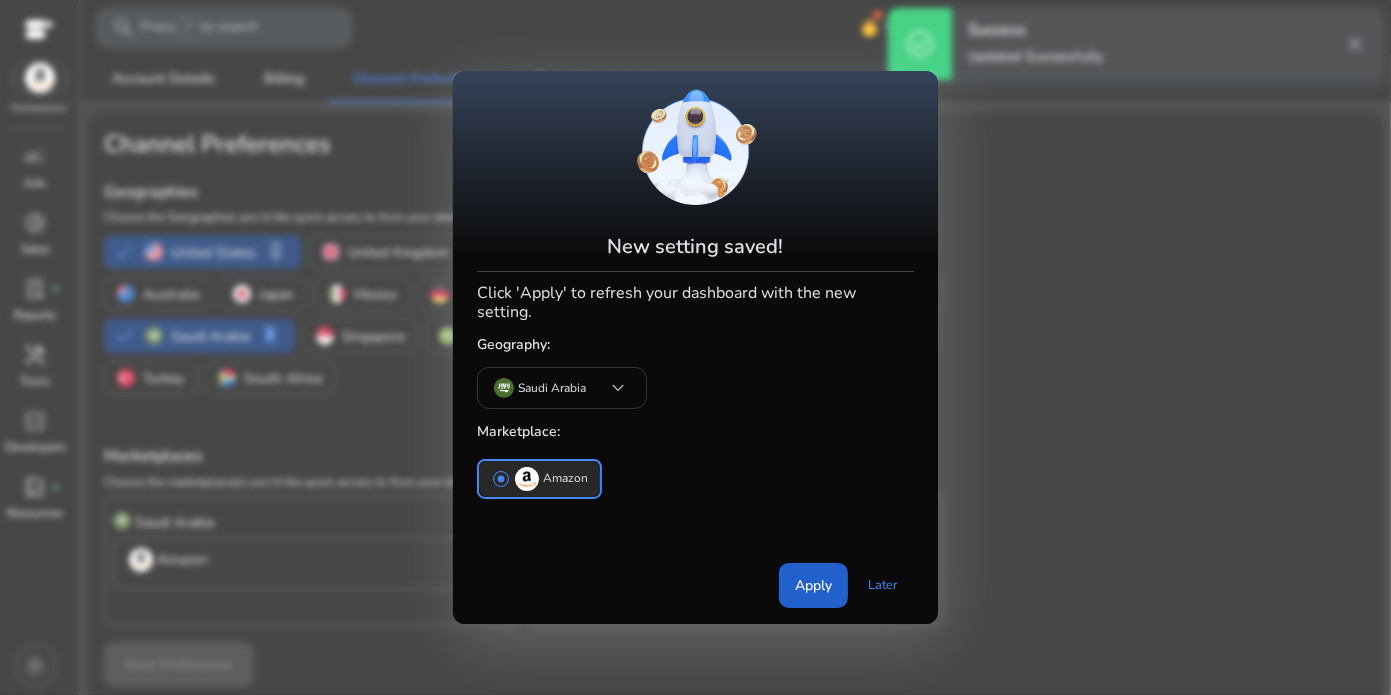 click on "Apply" at bounding box center (813, 585) 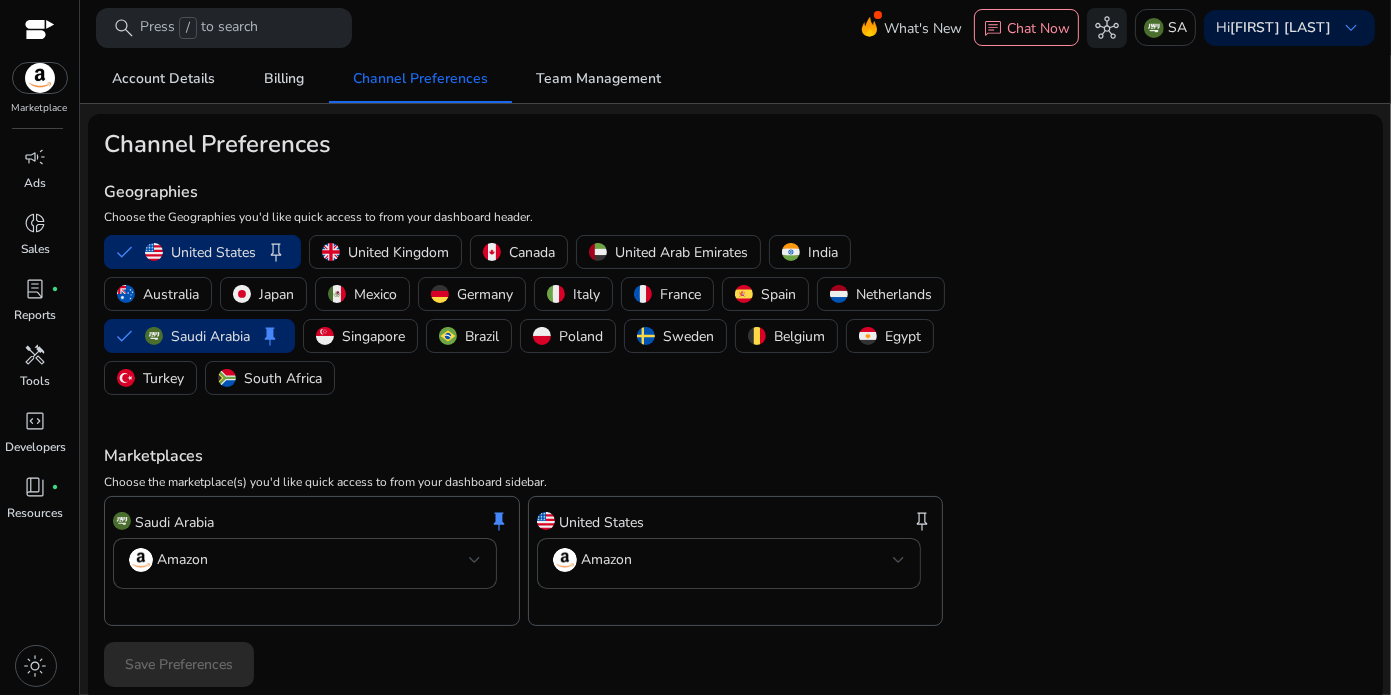 click at bounding box center [40, 78] 